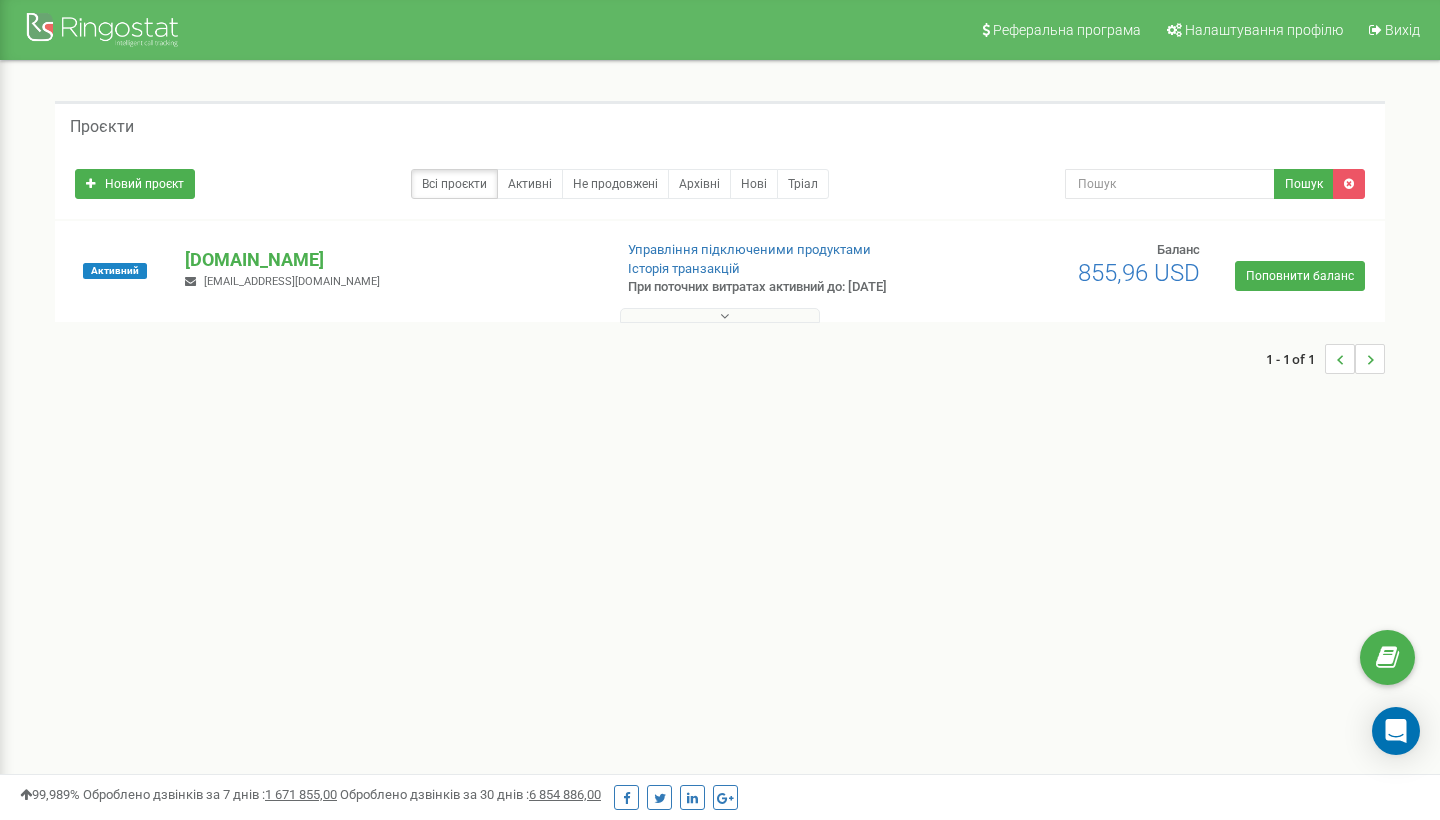 scroll, scrollTop: 0, scrollLeft: 0, axis: both 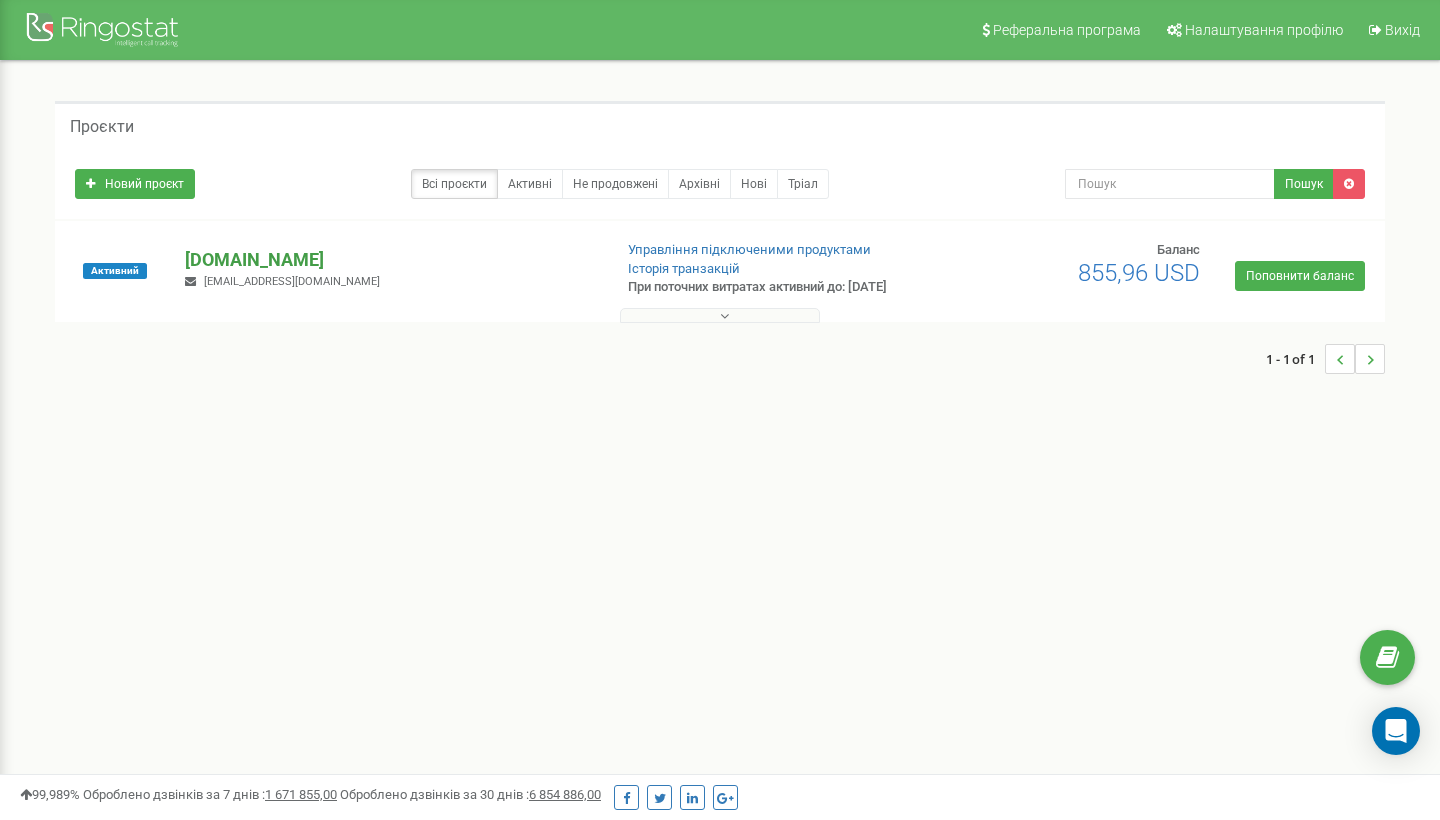 click on "[DOMAIN_NAME]" at bounding box center [390, 260] 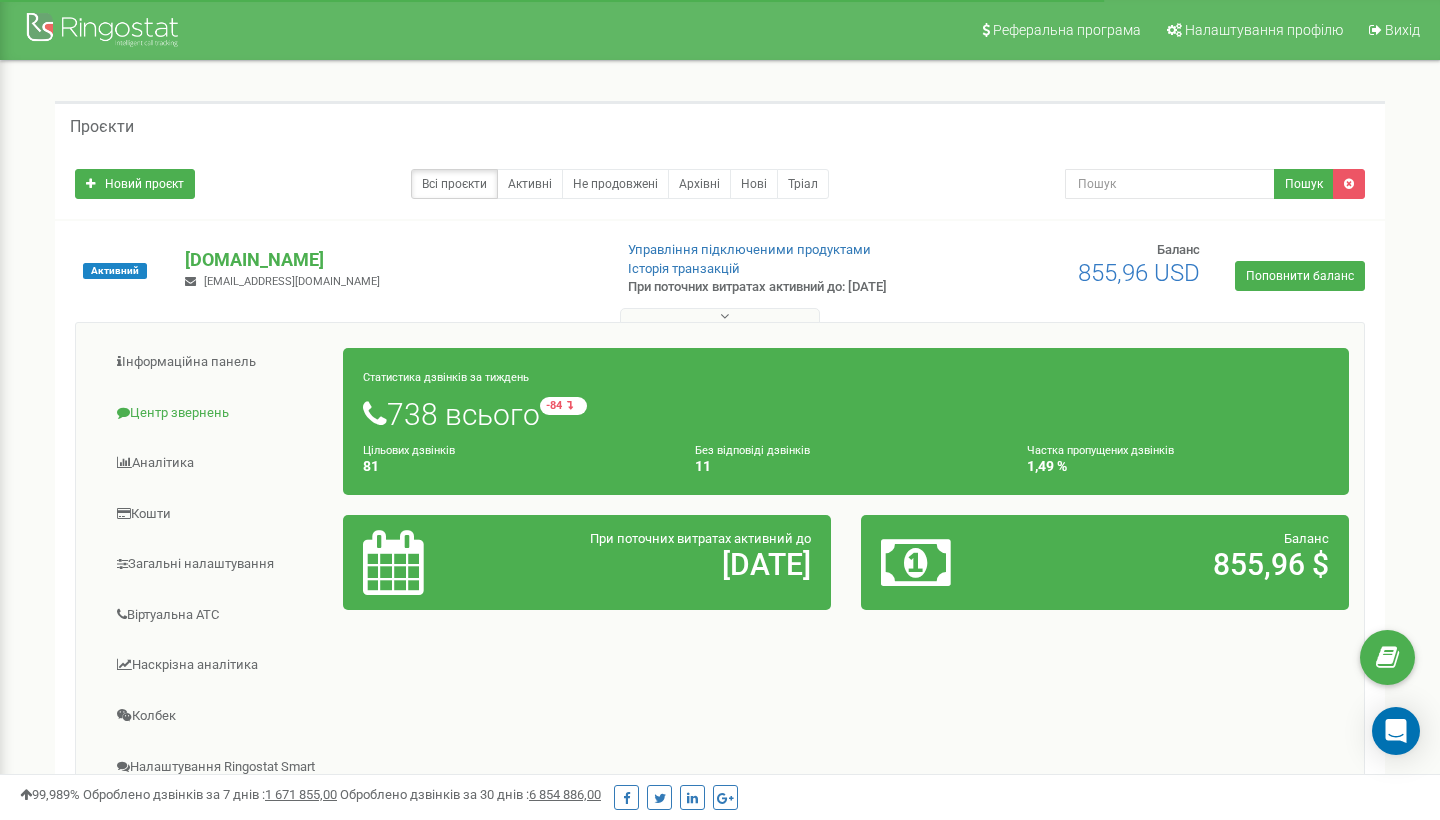 click on "Центр звернень" at bounding box center (217, 413) 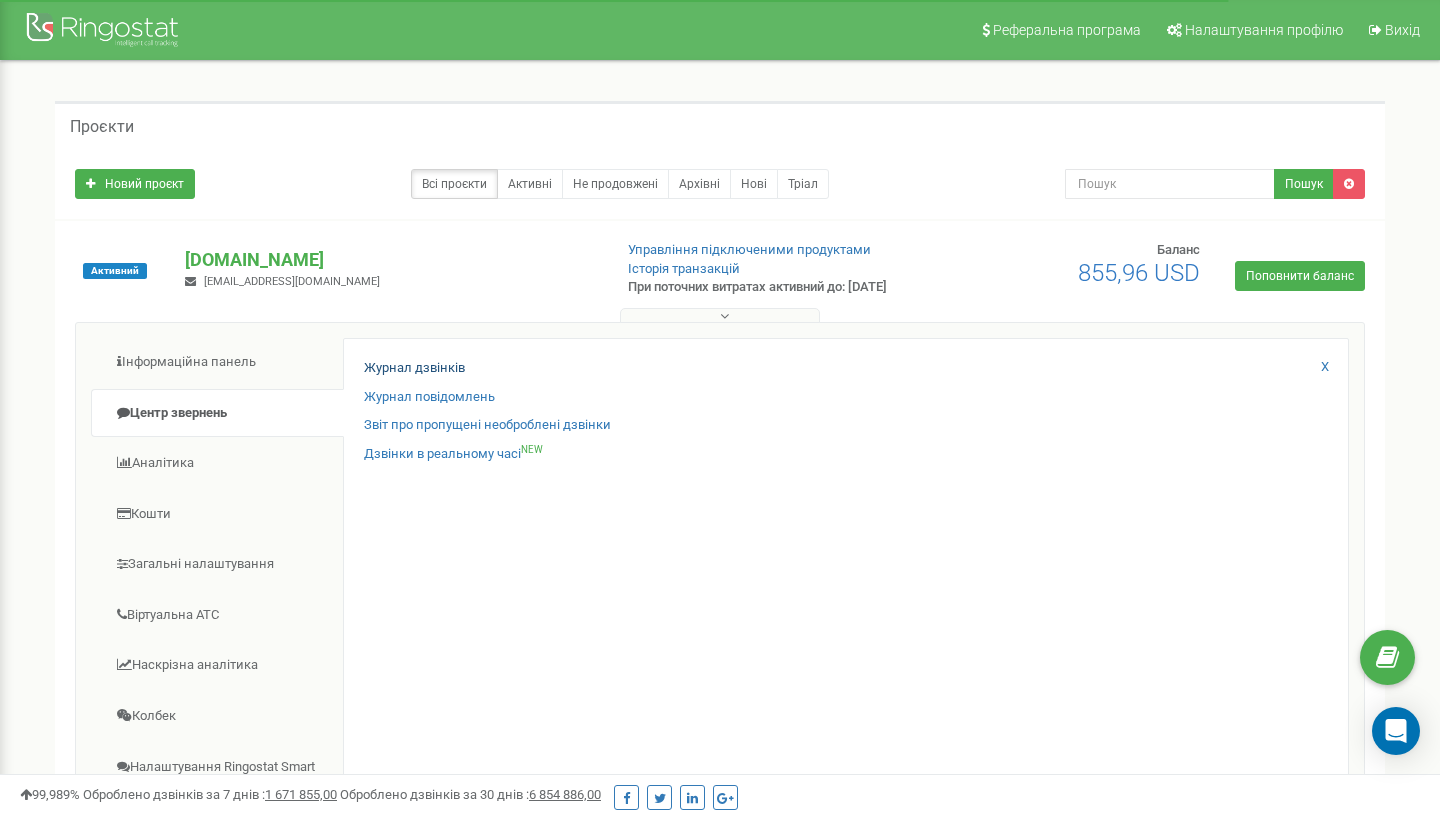 click on "Журнал дзвінків" at bounding box center [414, 368] 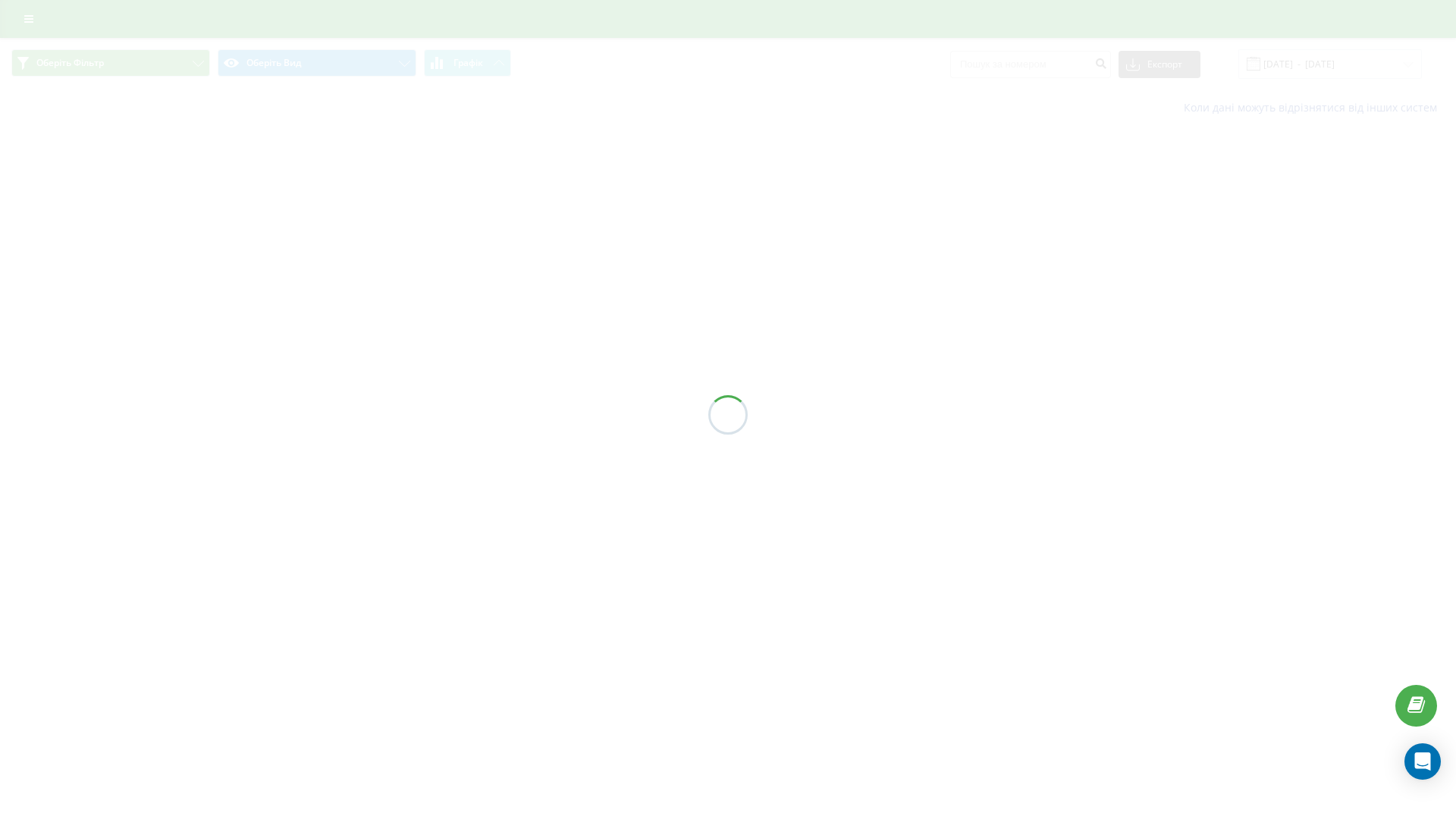 scroll, scrollTop: 0, scrollLeft: 0, axis: both 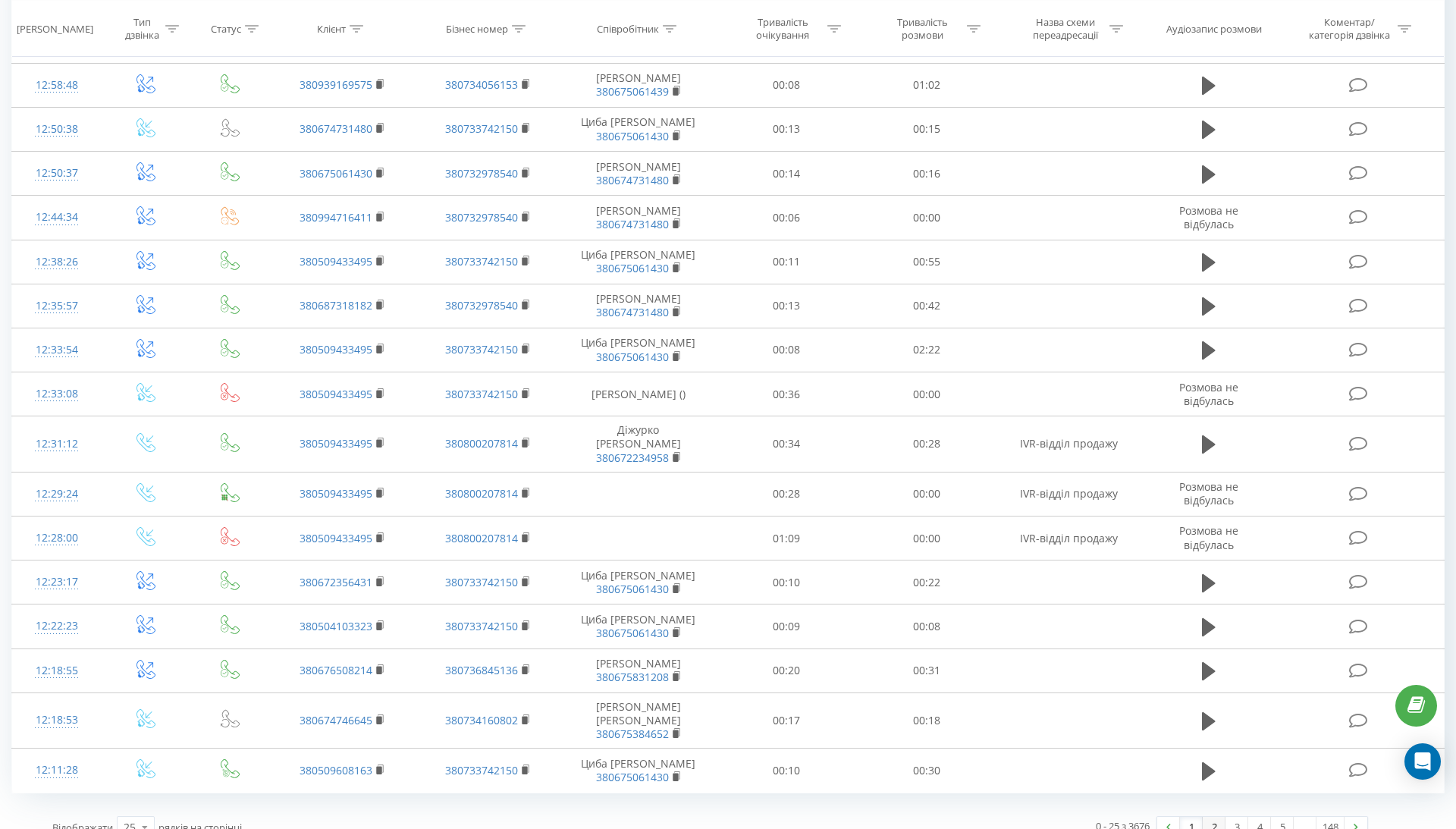 click on "2" at bounding box center [1214, 827] 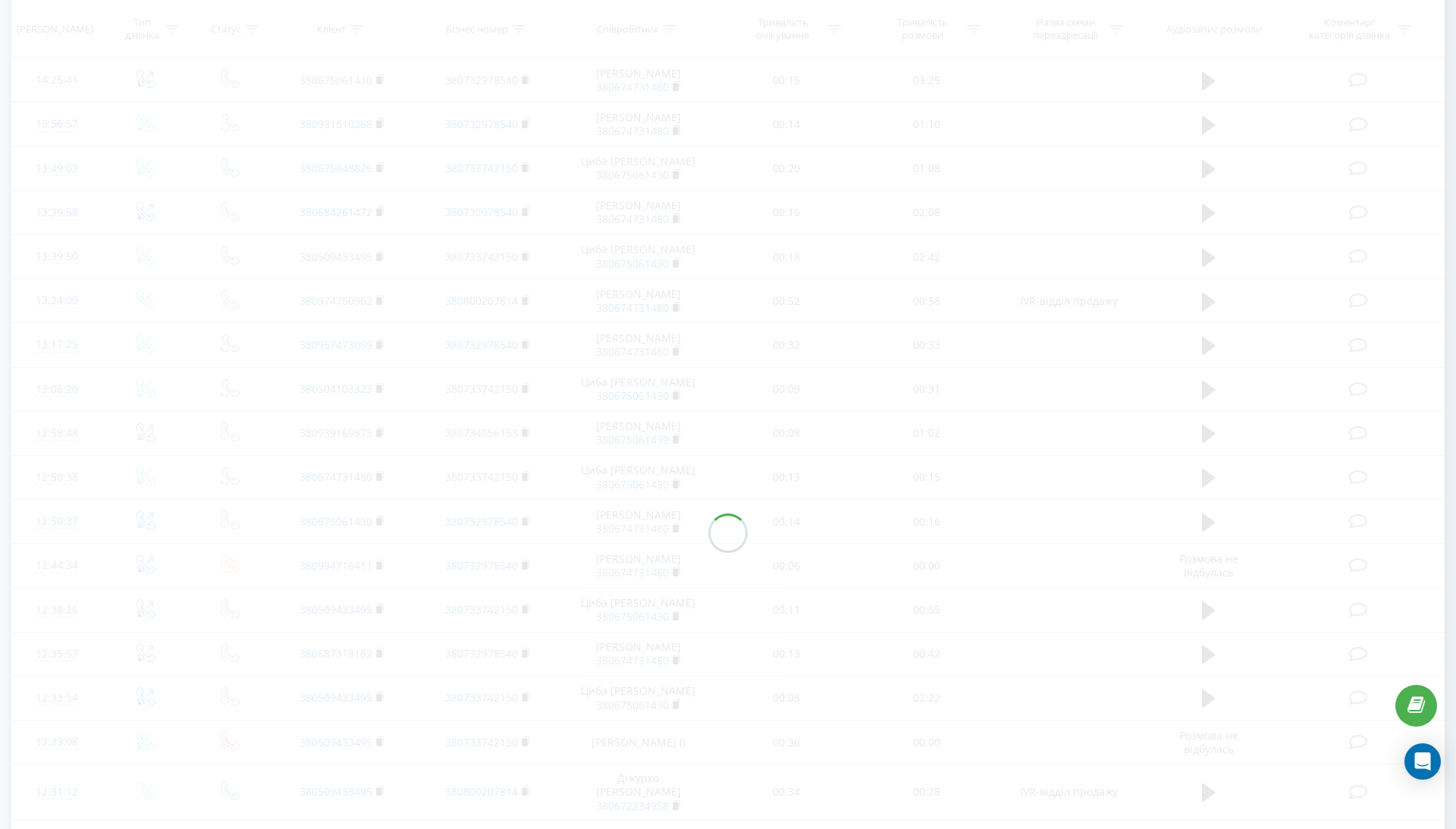 scroll, scrollTop: 630, scrollLeft: 0, axis: vertical 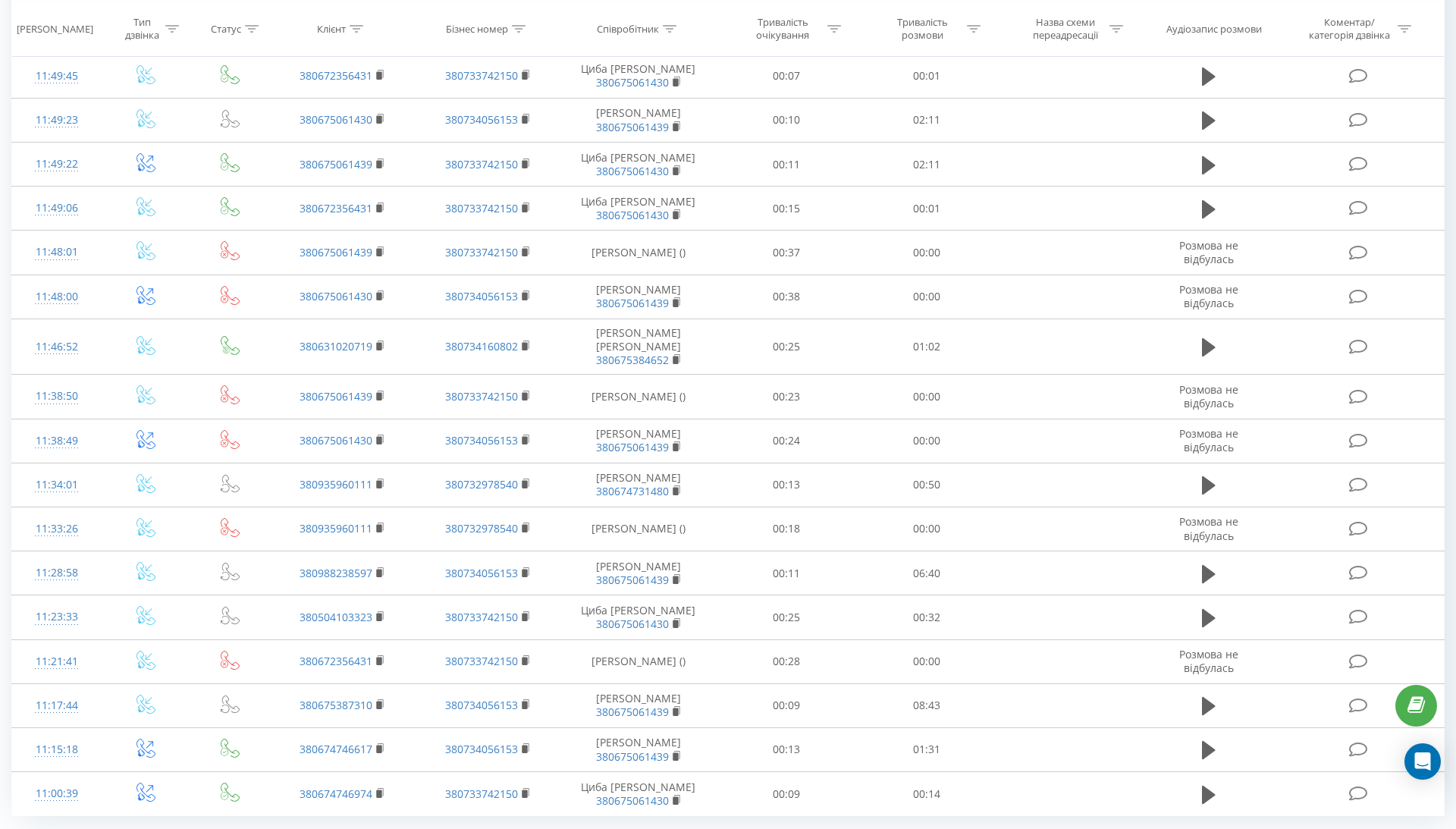 click on "1" at bounding box center (1191, 850) 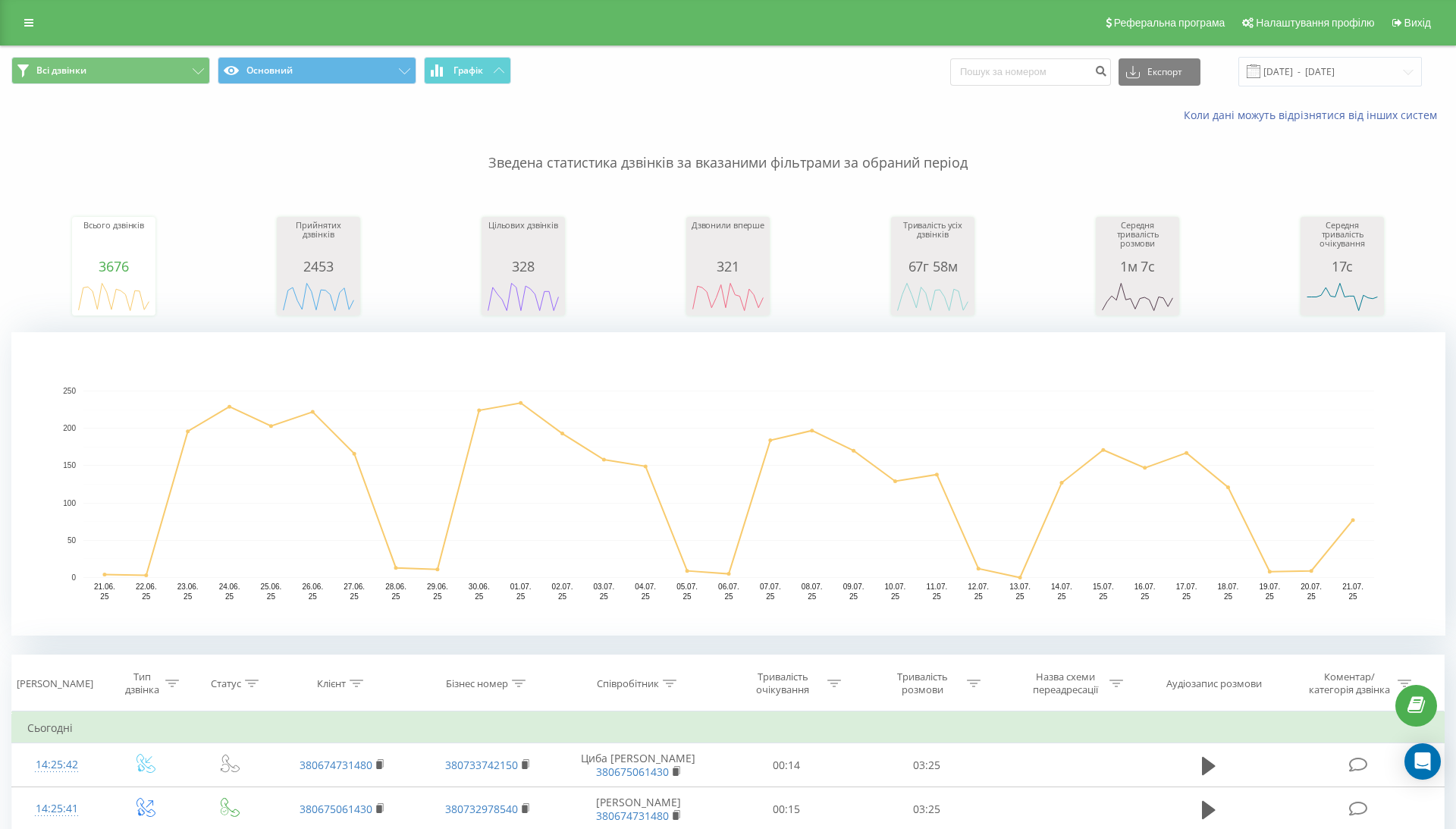 scroll, scrollTop: 0, scrollLeft: 0, axis: both 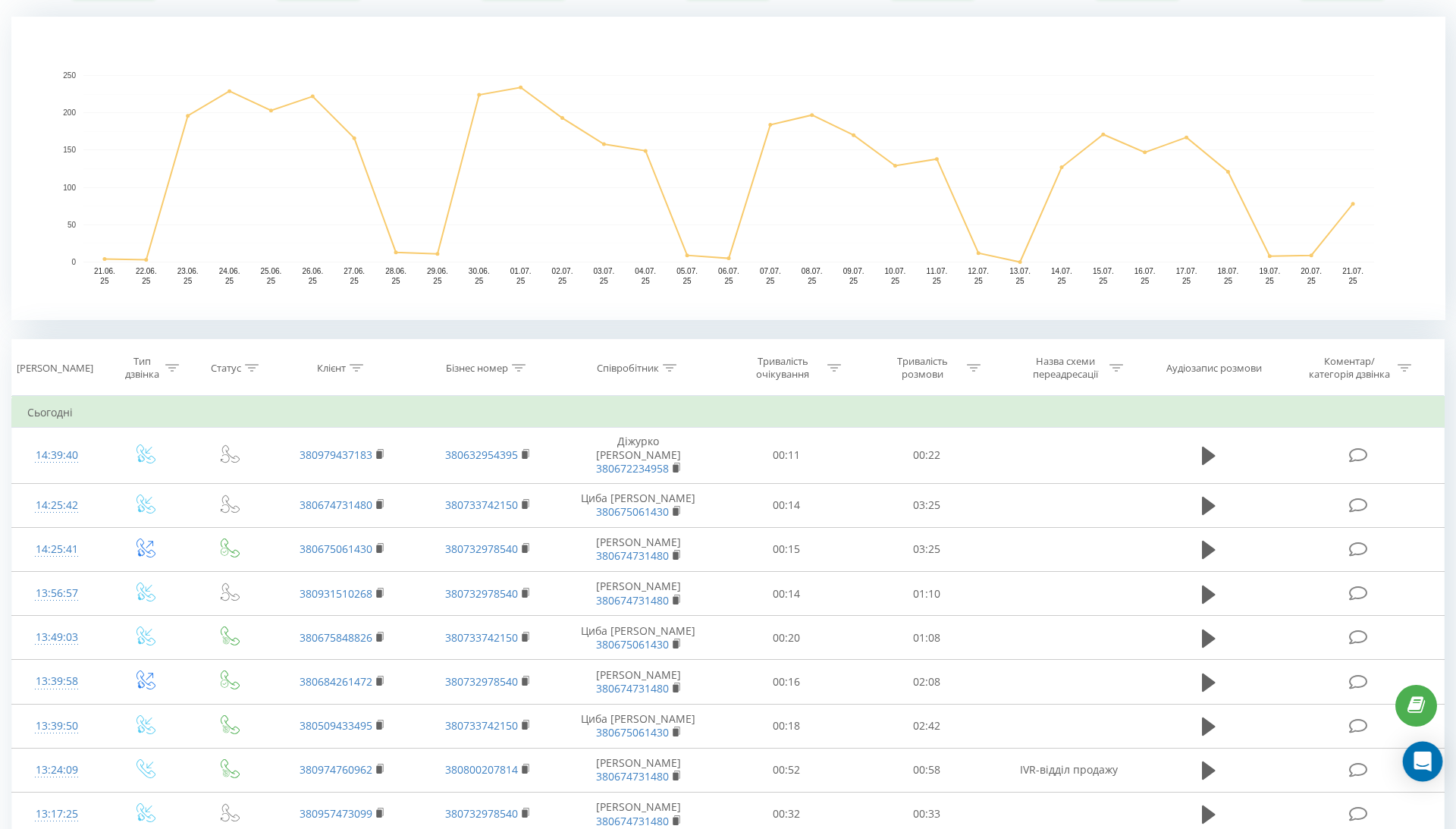 click 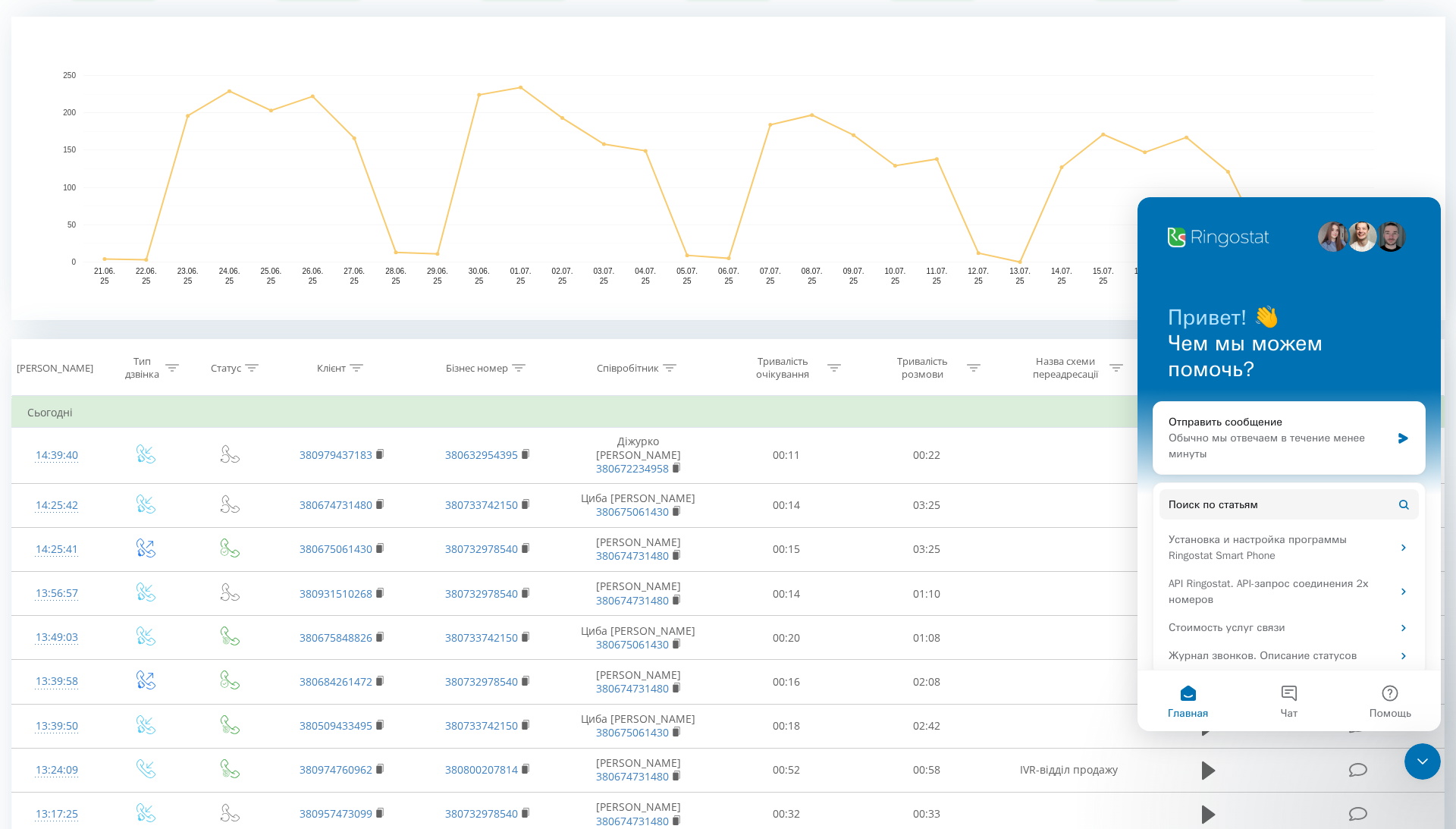 scroll, scrollTop: 0, scrollLeft: 0, axis: both 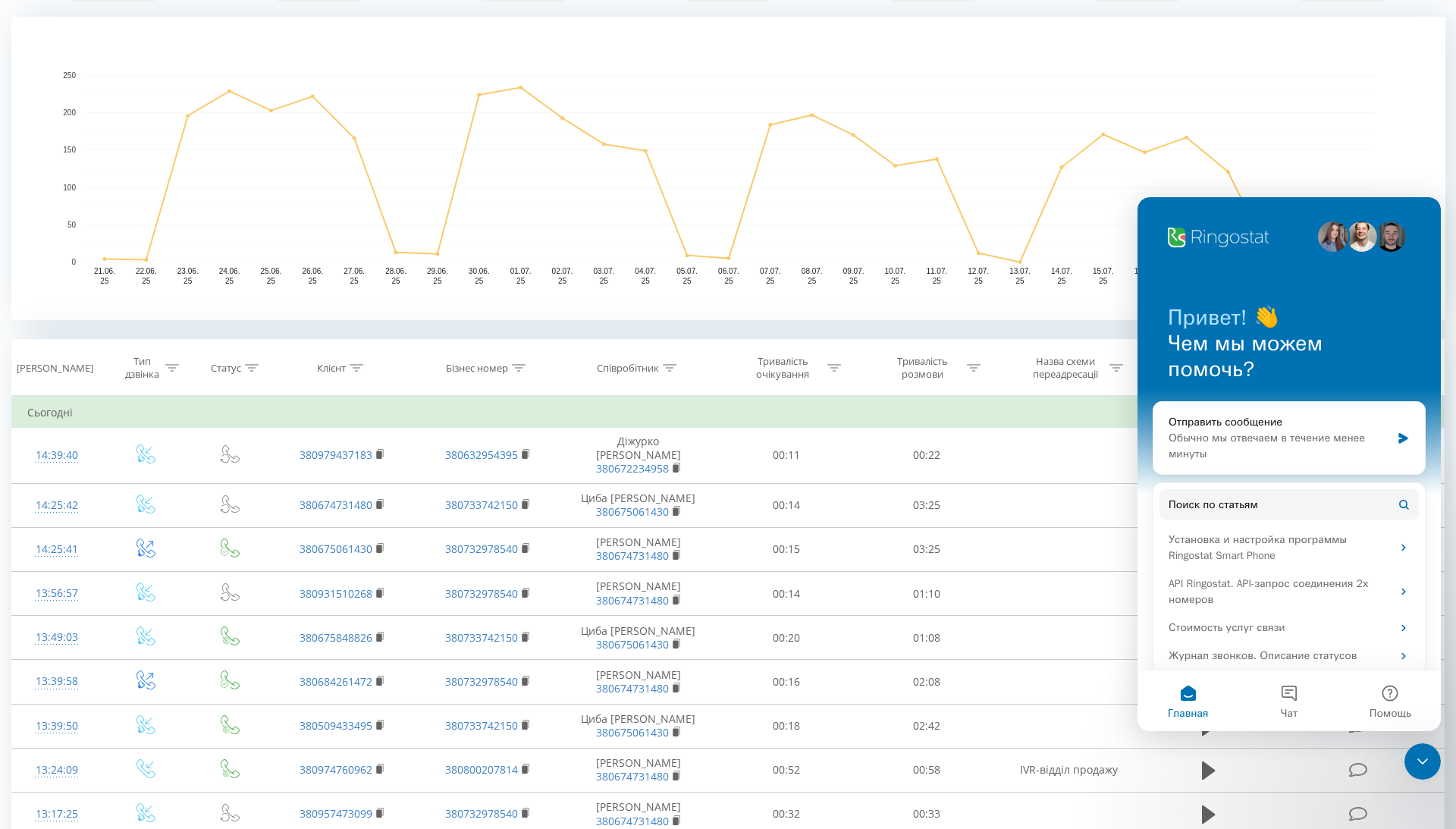 click 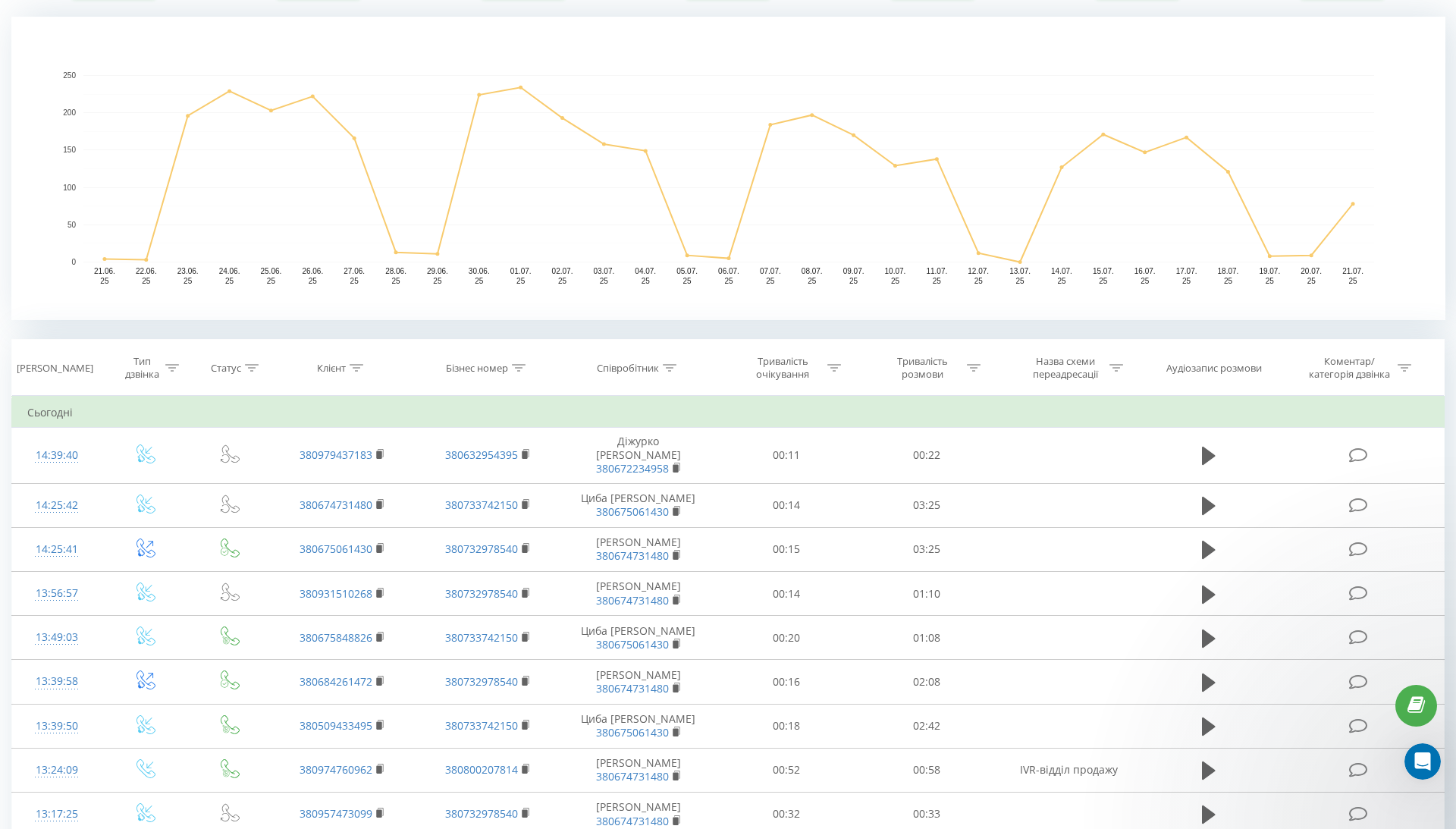 scroll, scrollTop: 0, scrollLeft: 0, axis: both 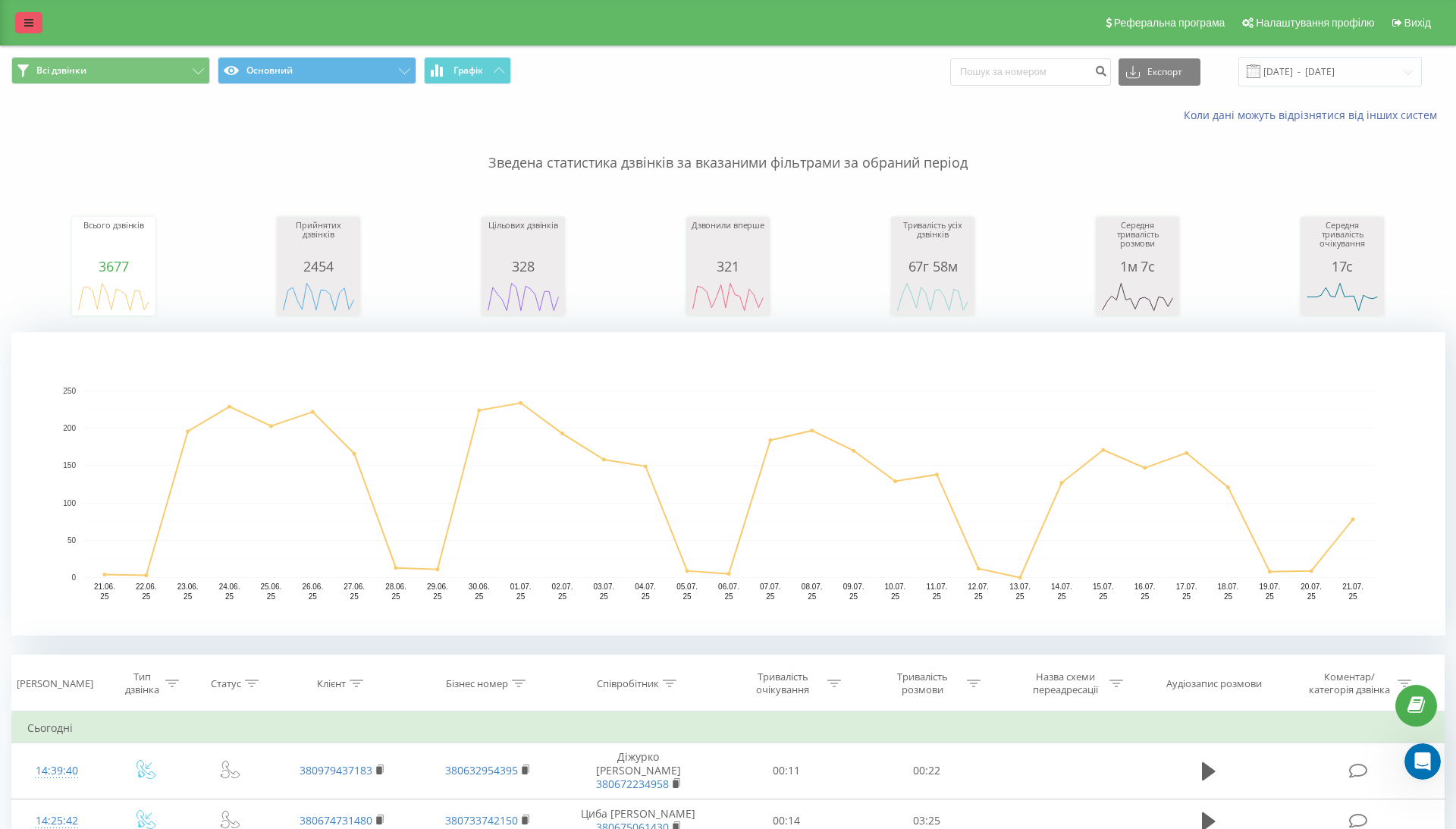 click at bounding box center (29, 23) 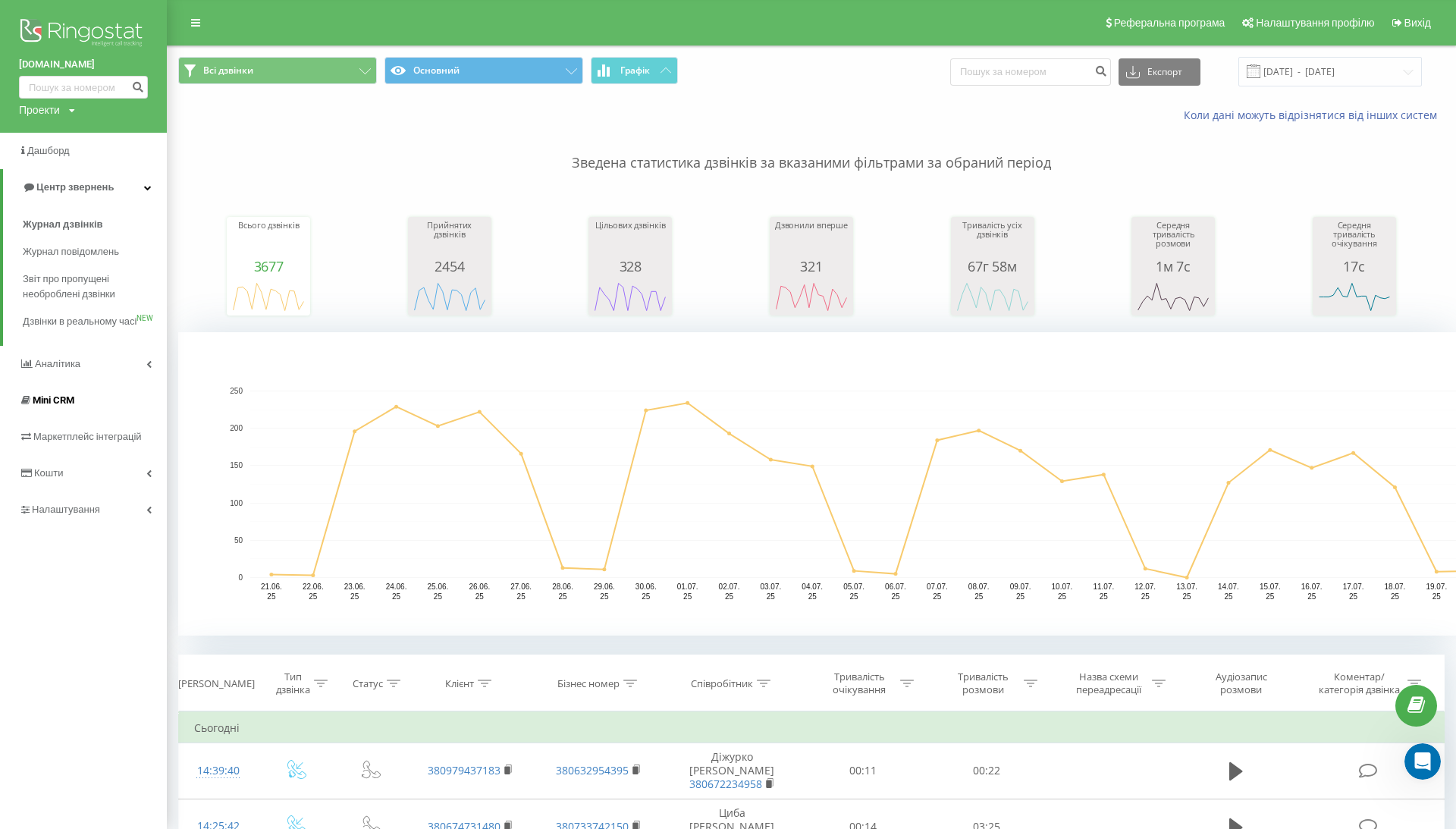 click on "Mini CRM" at bounding box center (53, 400) 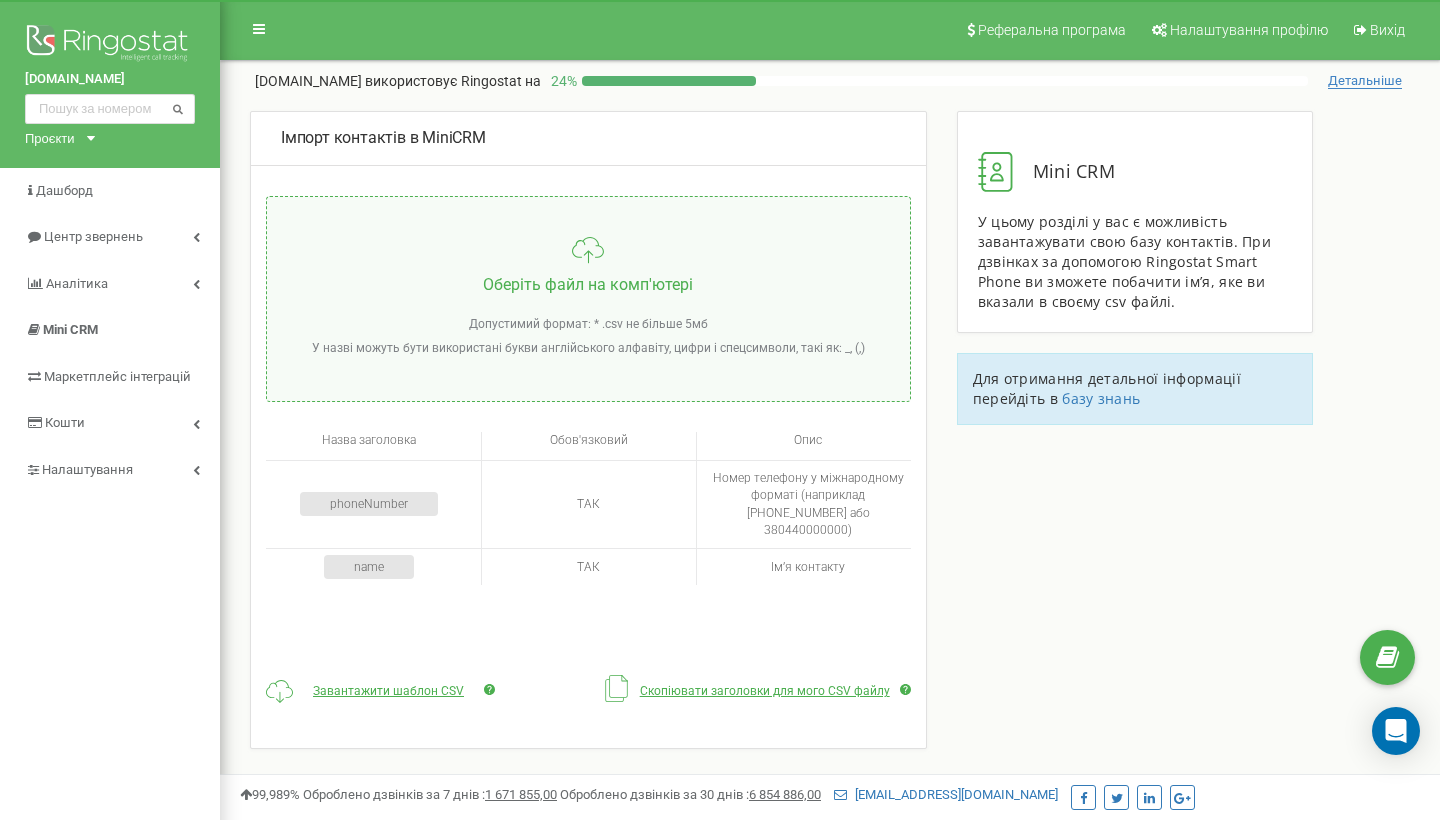 scroll, scrollTop: 0, scrollLeft: 0, axis: both 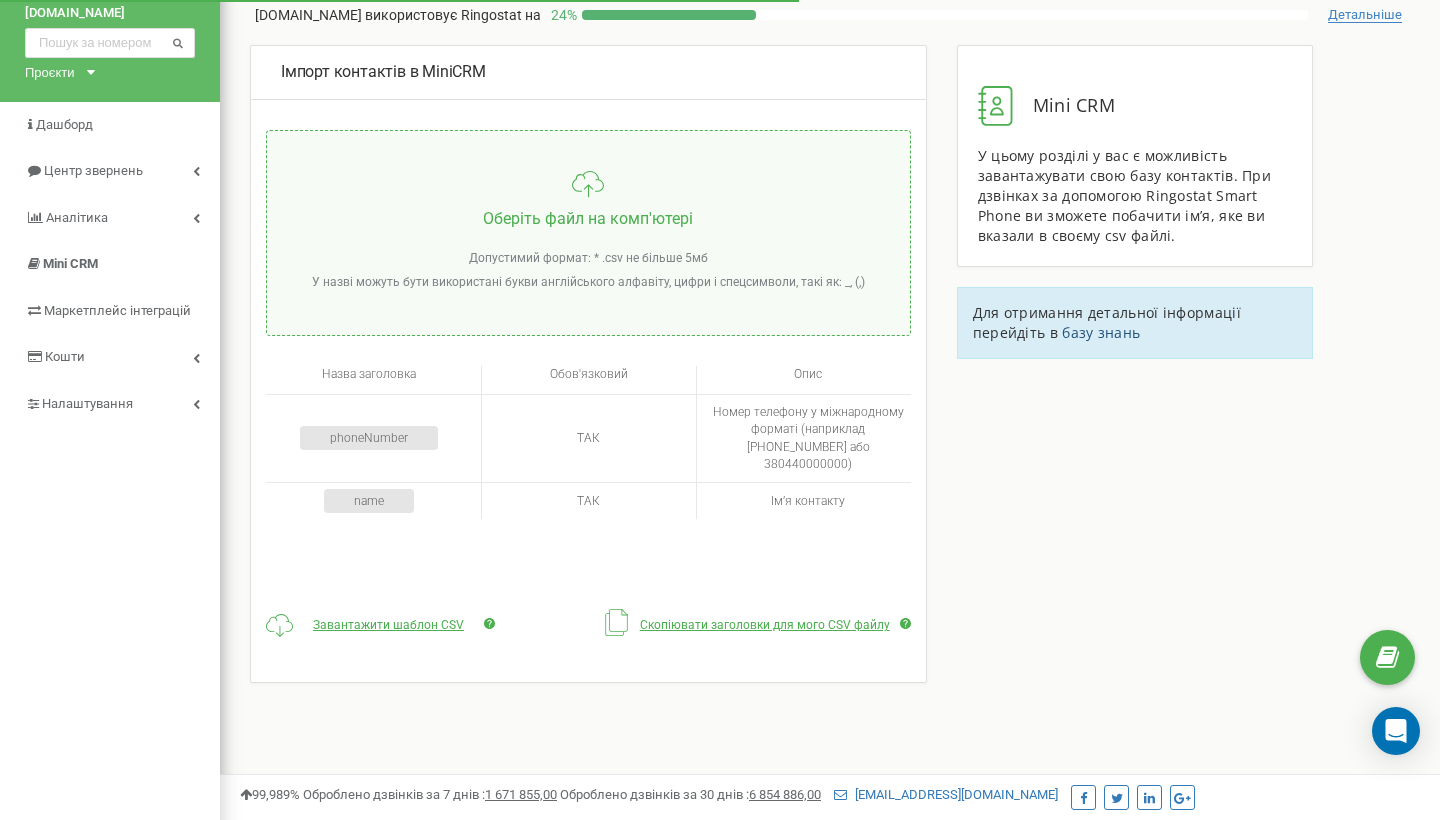 click on "базу знань" at bounding box center [1101, 332] 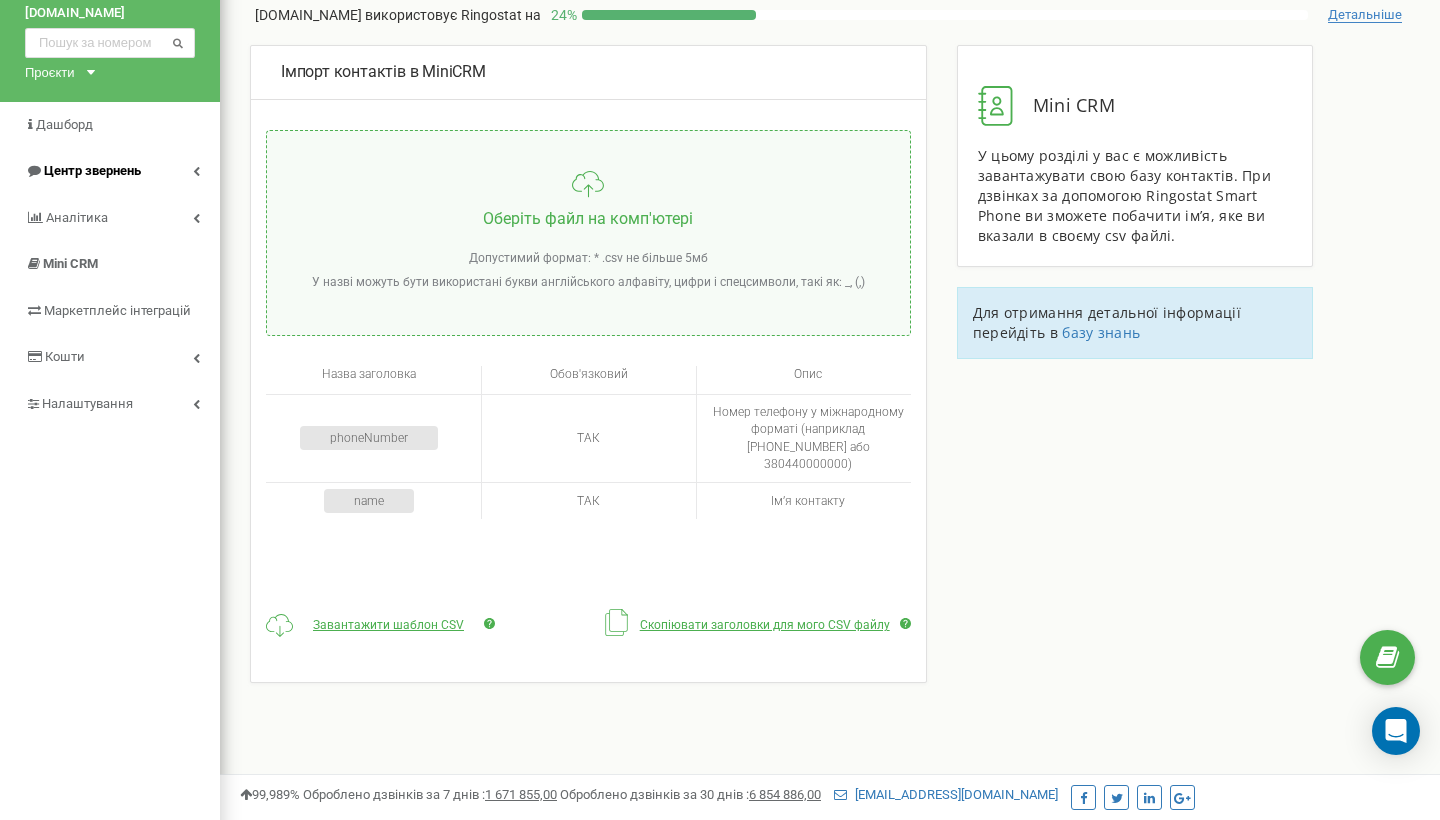 click on "Центр звернень" at bounding box center (83, 171) 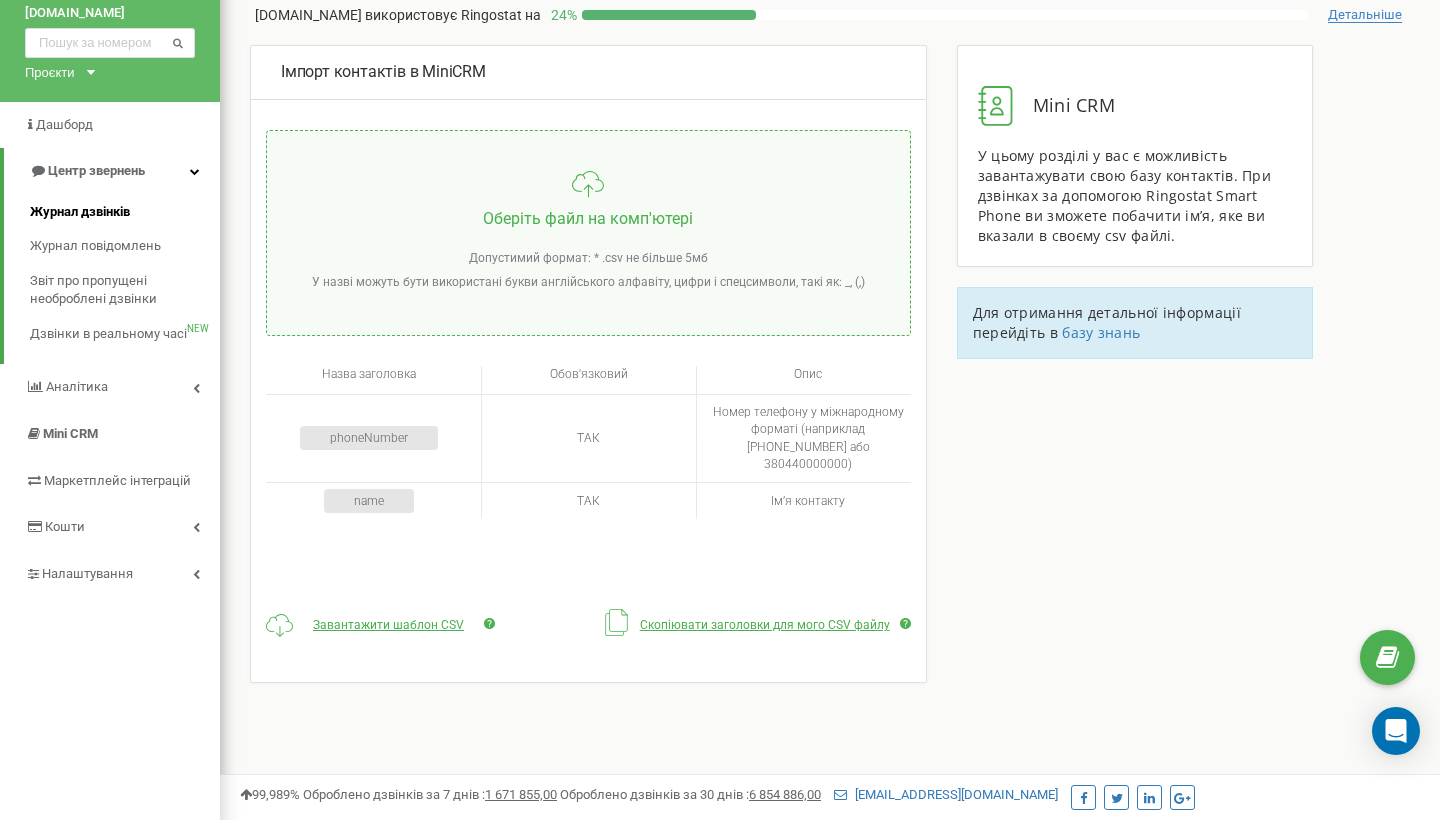 click on "Журнал дзвінків" at bounding box center [80, 212] 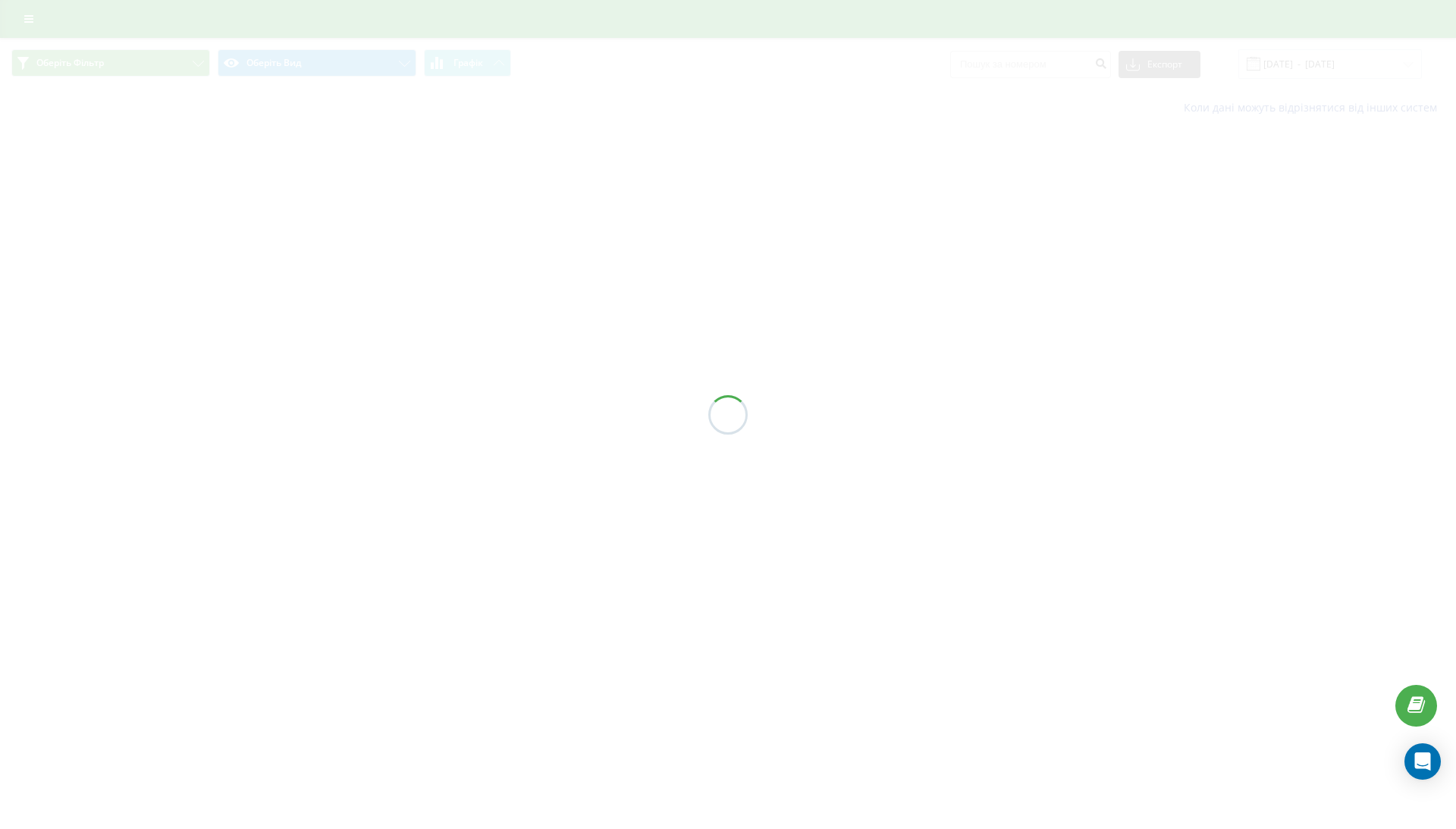 scroll, scrollTop: 0, scrollLeft: 0, axis: both 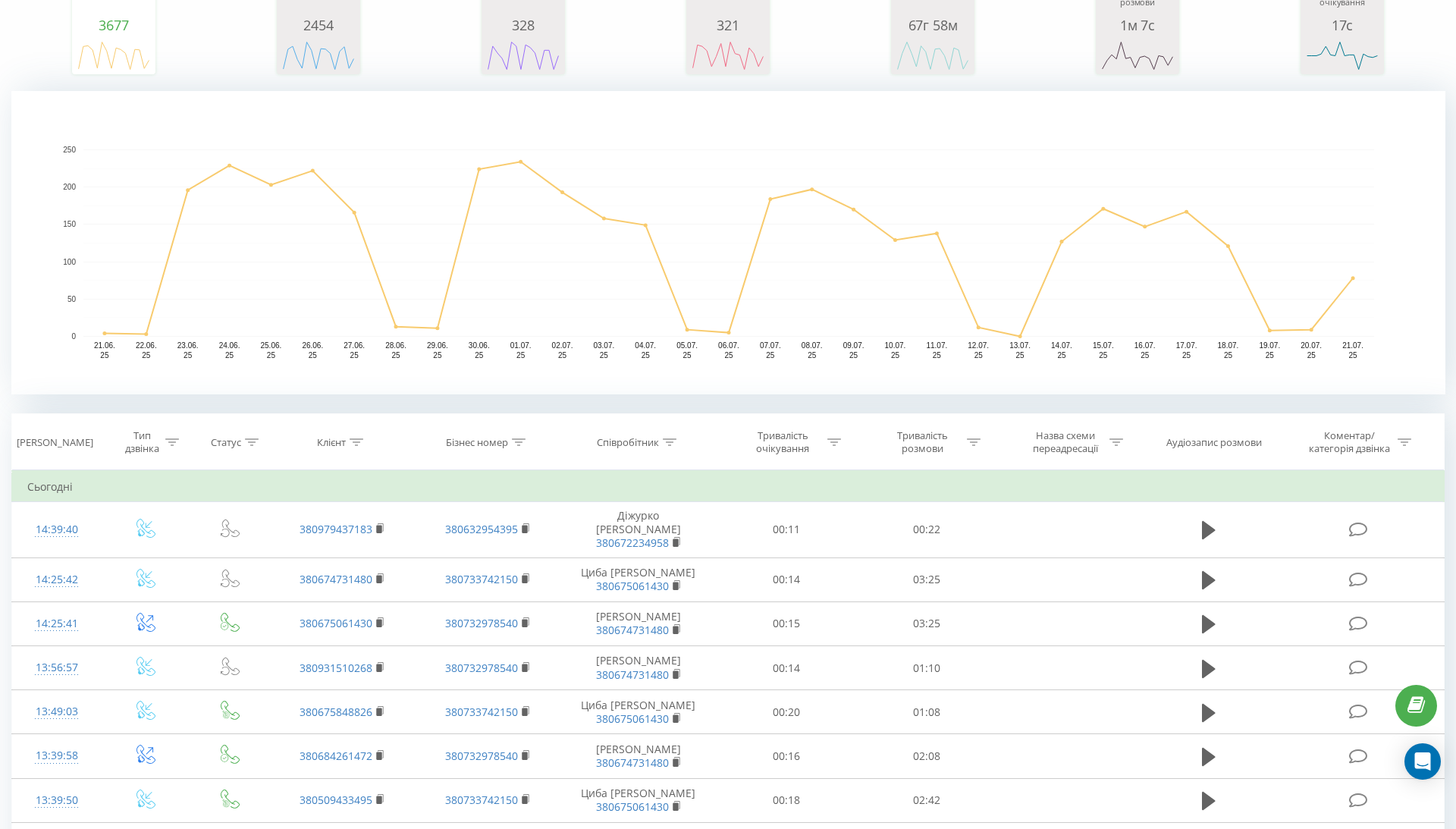 click 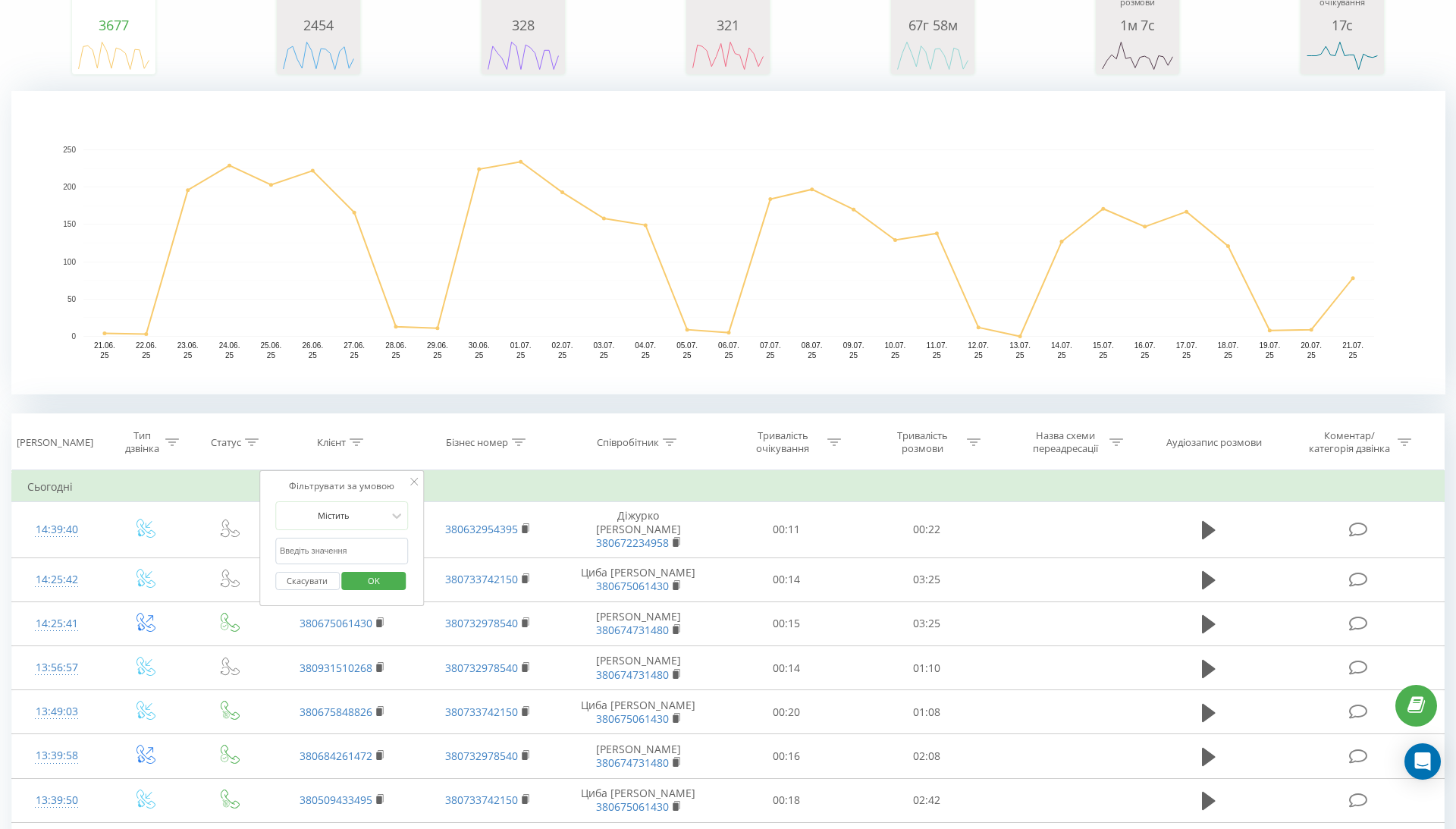 click on "Клієнт" at bounding box center (342, 442) 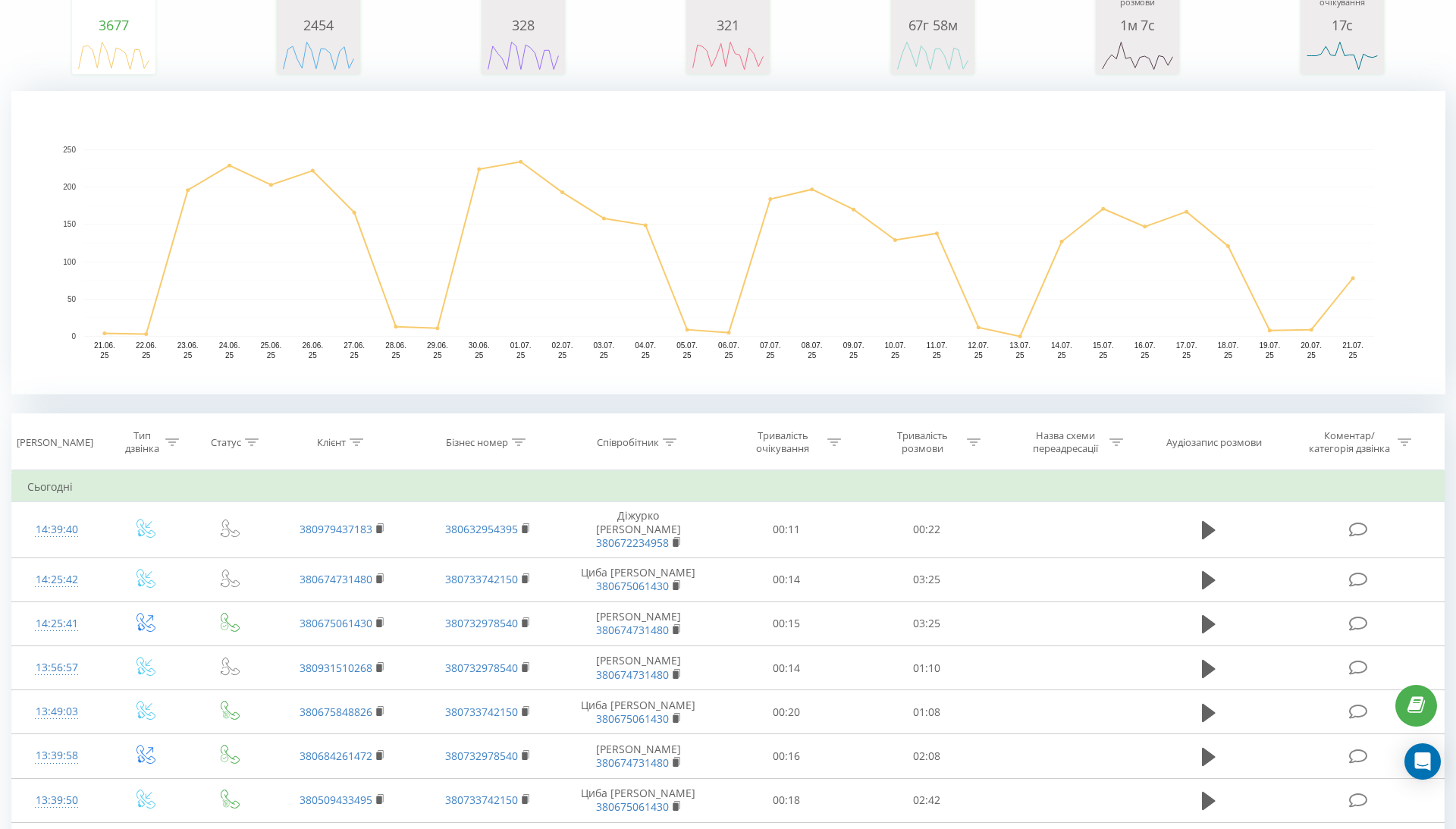 scroll, scrollTop: 288, scrollLeft: 0, axis: vertical 